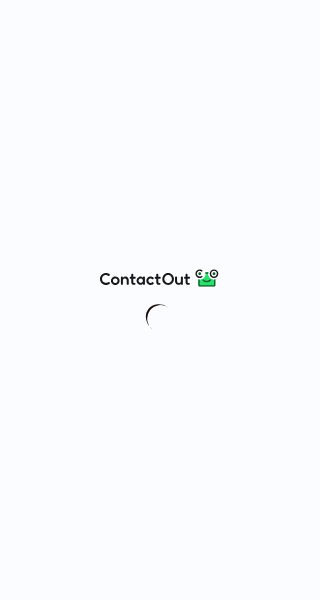 scroll, scrollTop: 0, scrollLeft: 0, axis: both 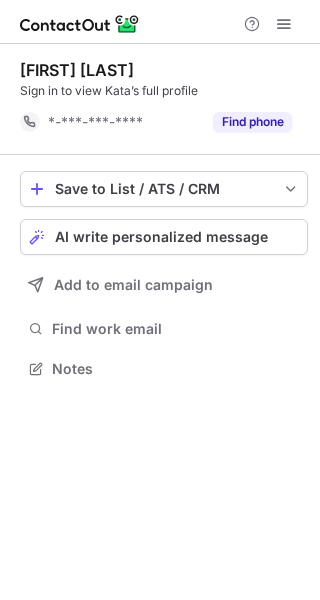 click on "Save to List / ATS / CRM List Select Lever Connect Greenhouse Connect Salesforce Connect Hubspot Connect Bullhorn Connect Zapier (100+ Applications) Connect Request a new integration AI write personalized message Add to email campaign Find work email Notes" at bounding box center [164, 277] 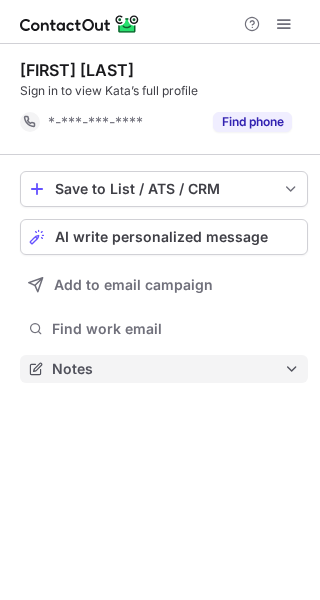 click on "Notes" at bounding box center (168, 369) 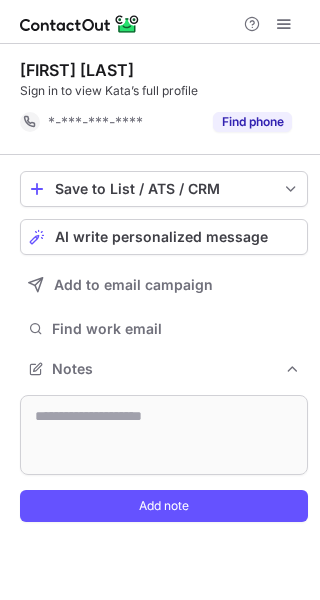 click at bounding box center [164, 435] 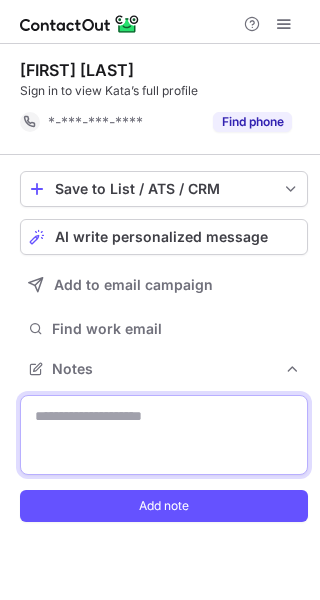 click at bounding box center [164, 435] 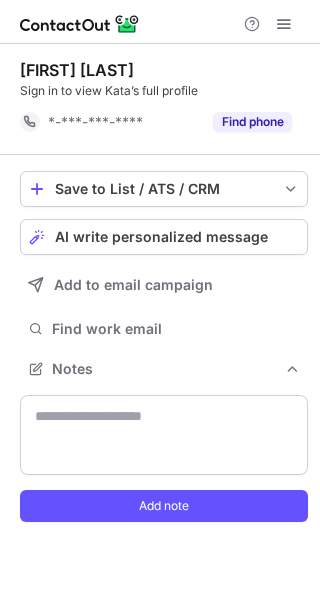 click at bounding box center (164, 435) 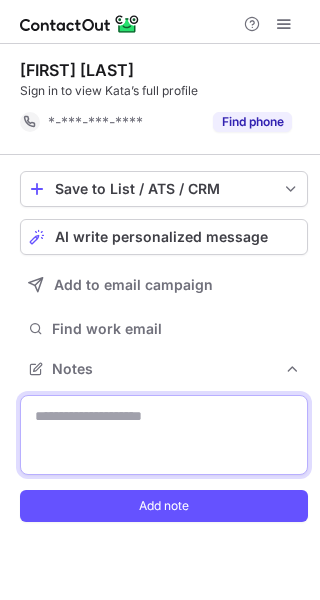 paste on "**********" 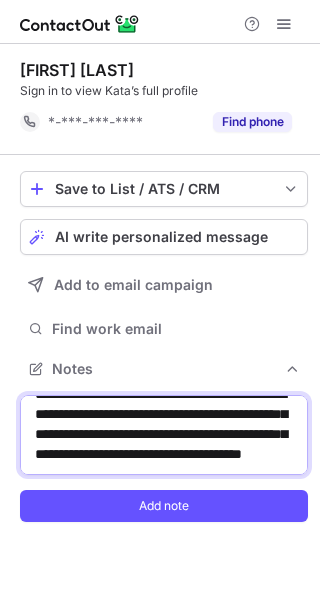 scroll, scrollTop: 0, scrollLeft: 0, axis: both 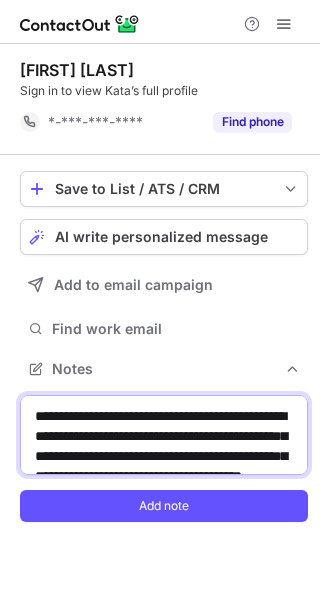 click on "**********" at bounding box center [164, 435] 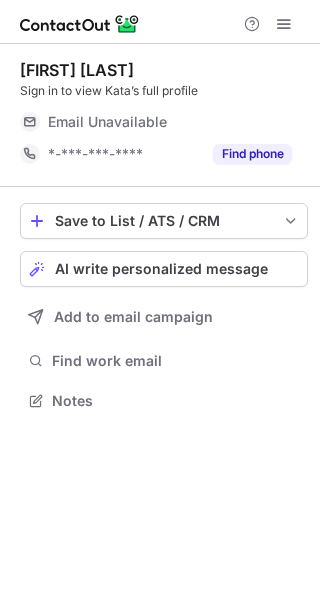 scroll, scrollTop: 0, scrollLeft: 0, axis: both 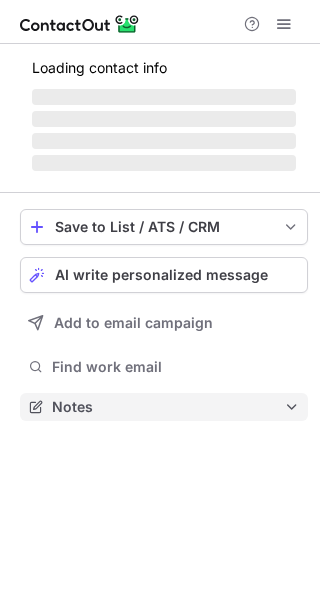 click on "Notes" at bounding box center [168, 407] 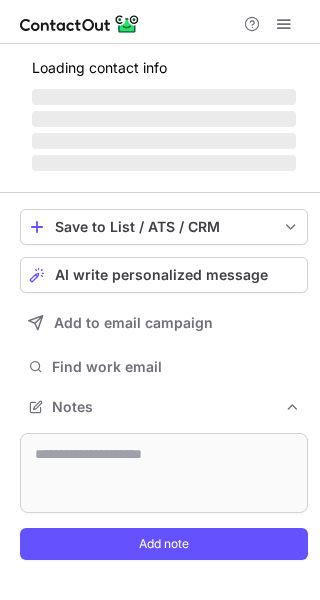 scroll, scrollTop: 10, scrollLeft: 10, axis: both 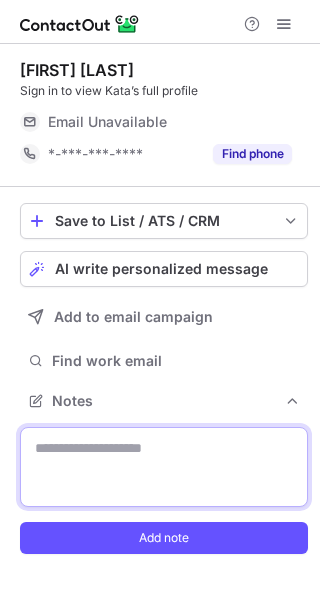 click at bounding box center (164, 467) 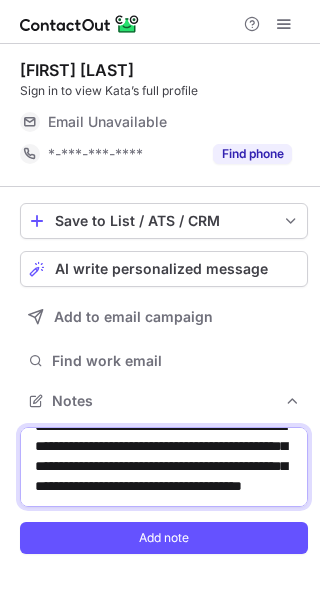 scroll, scrollTop: 0, scrollLeft: 0, axis: both 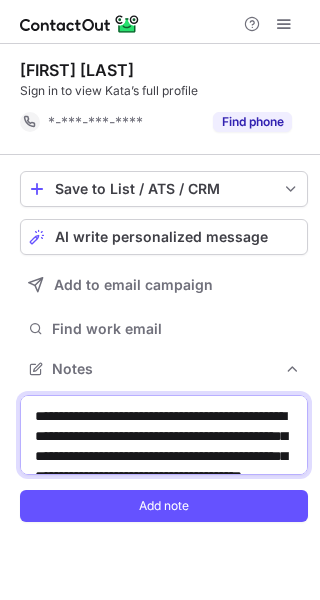 drag, startPoint x: 135, startPoint y: 434, endPoint x: 233, endPoint y: 439, distance: 98.12747 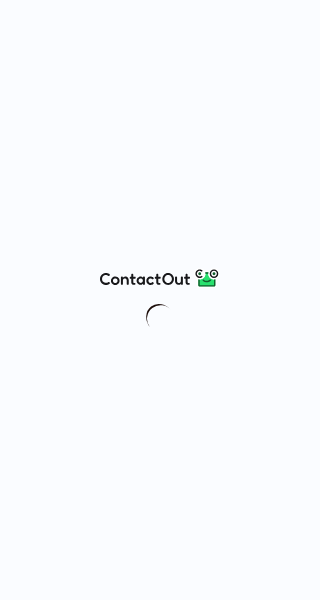 scroll, scrollTop: 0, scrollLeft: 0, axis: both 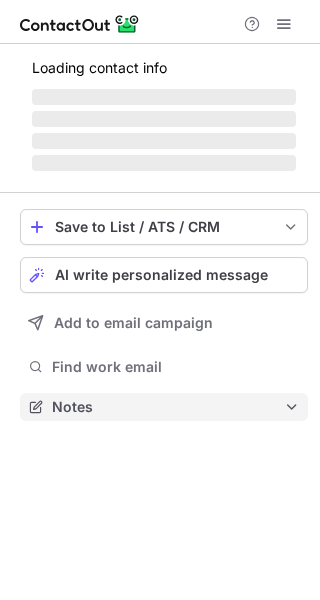 click on "Notes" at bounding box center [168, 407] 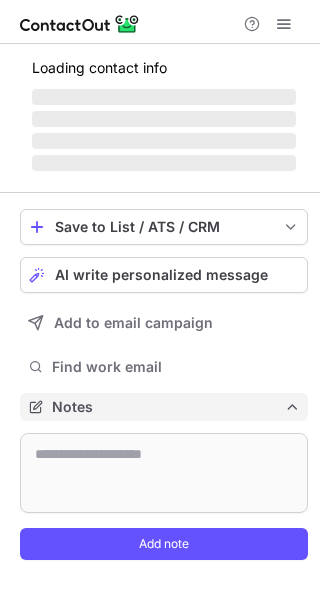 scroll, scrollTop: 10, scrollLeft: 10, axis: both 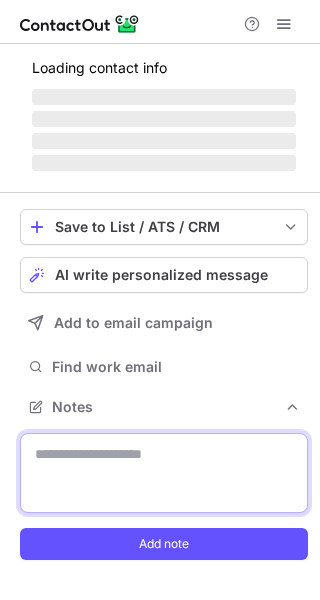 click at bounding box center [164, 473] 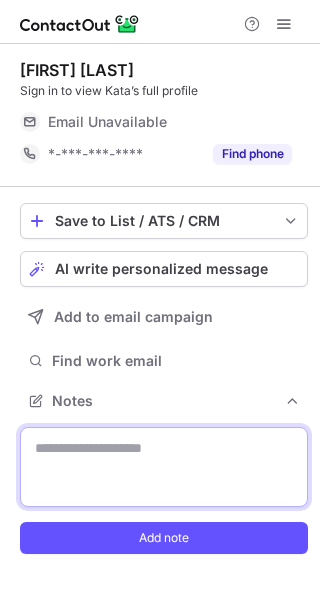 scroll, scrollTop: 539, scrollLeft: 320, axis: both 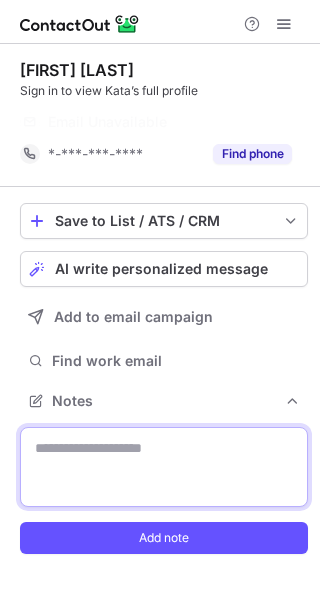 paste on "**********" 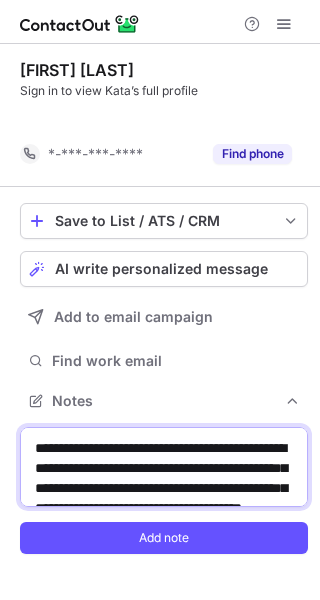 scroll, scrollTop: 50, scrollLeft: 0, axis: vertical 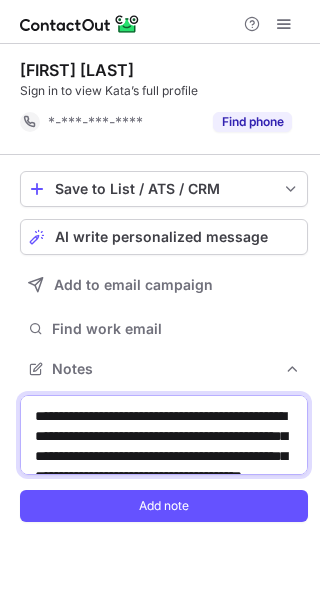 drag, startPoint x: 135, startPoint y: 436, endPoint x: 232, endPoint y: 437, distance: 97.00516 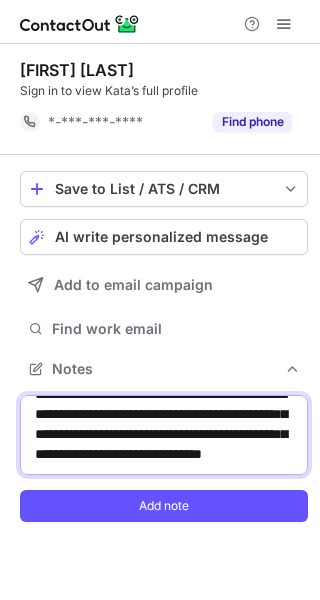 scroll, scrollTop: 62, scrollLeft: 0, axis: vertical 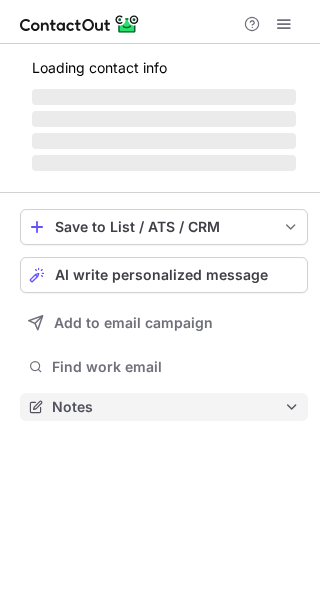 click on "Notes" at bounding box center [168, 407] 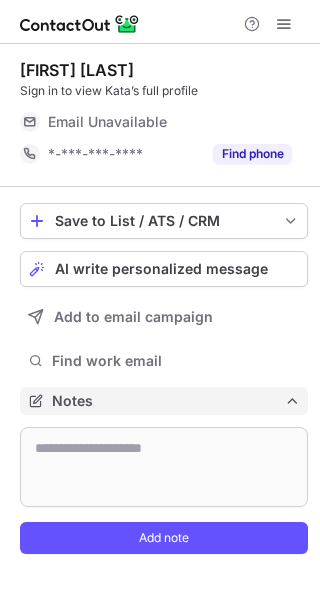 scroll, scrollTop: 10, scrollLeft: 10, axis: both 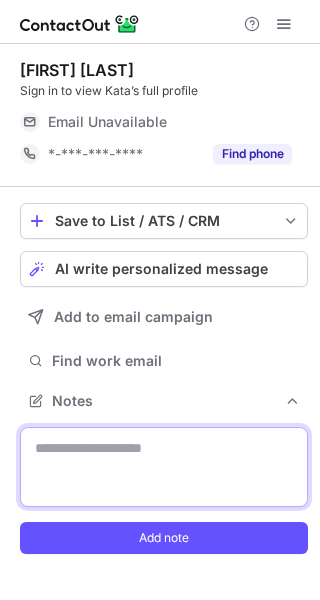 click at bounding box center (164, 467) 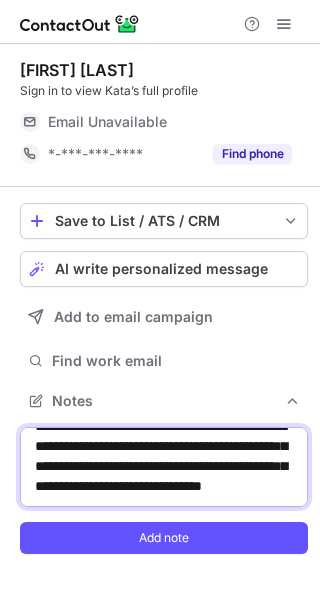 scroll, scrollTop: 0, scrollLeft: 0, axis: both 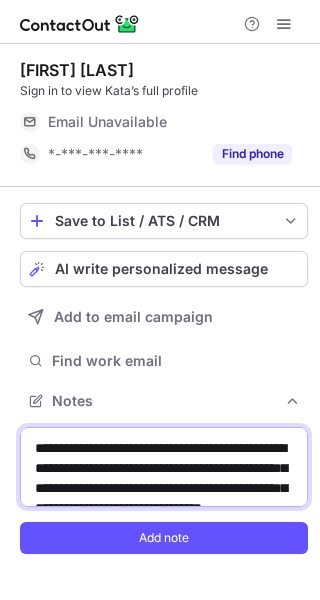 click on "**********" at bounding box center (164, 467) 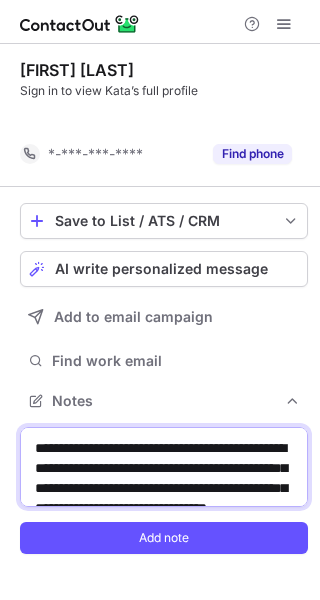 scroll, scrollTop: 507, scrollLeft: 320, axis: both 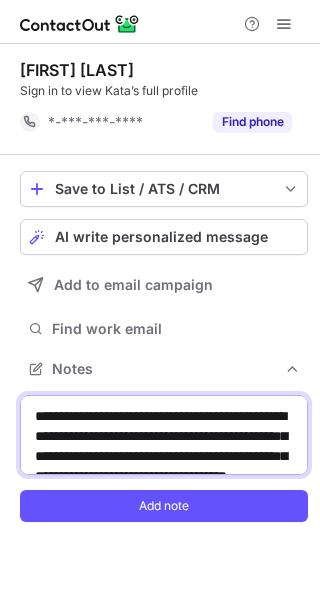 type on "**********" 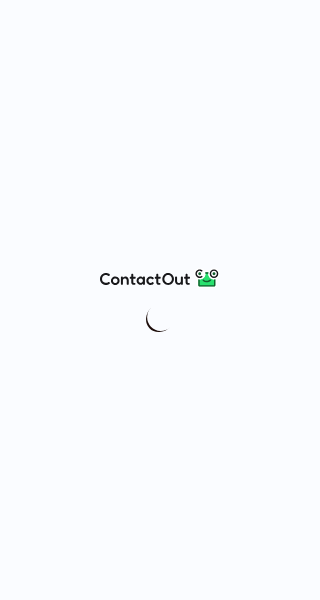 scroll, scrollTop: 0, scrollLeft: 0, axis: both 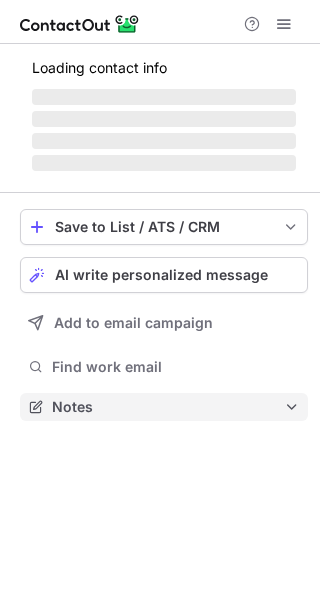 click on "Notes" at bounding box center (168, 407) 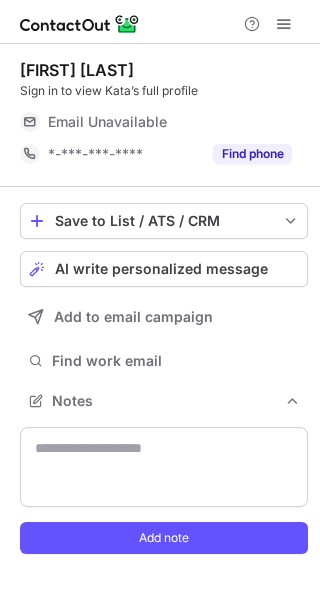 scroll, scrollTop: 539, scrollLeft: 320, axis: both 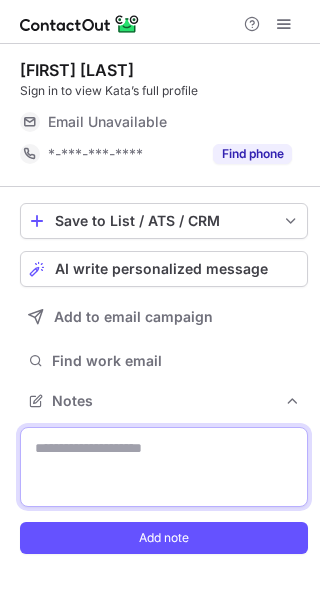 click at bounding box center (164, 467) 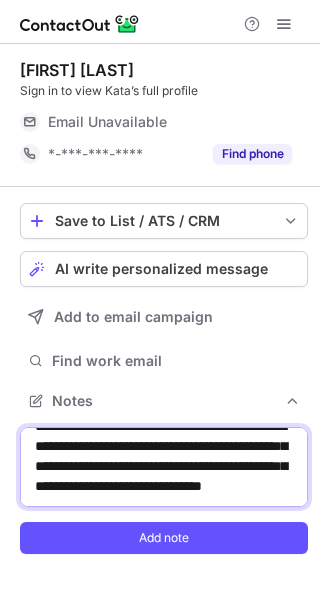 scroll, scrollTop: 0, scrollLeft: 0, axis: both 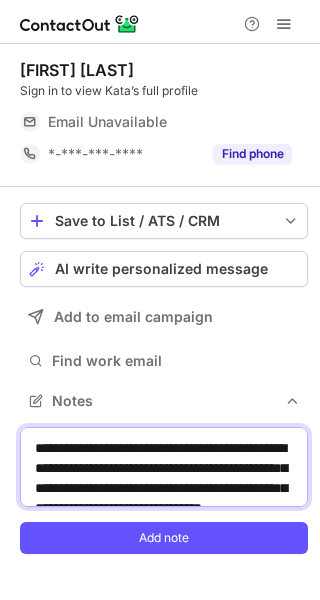 click on "**********" at bounding box center [164, 467] 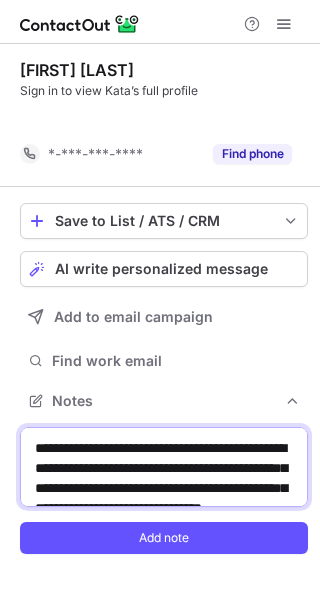 scroll, scrollTop: 507, scrollLeft: 320, axis: both 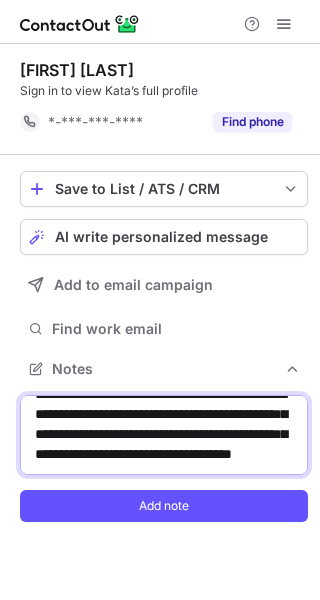 drag, startPoint x: 118, startPoint y: 432, endPoint x: 174, endPoint y: 435, distance: 56.0803 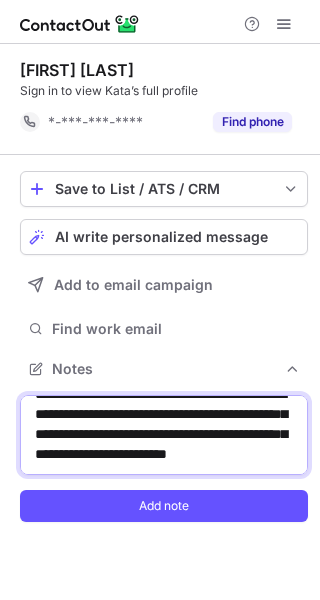 type on "**********" 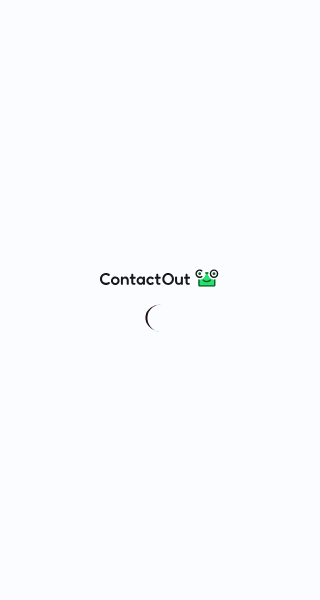 scroll, scrollTop: 0, scrollLeft: 0, axis: both 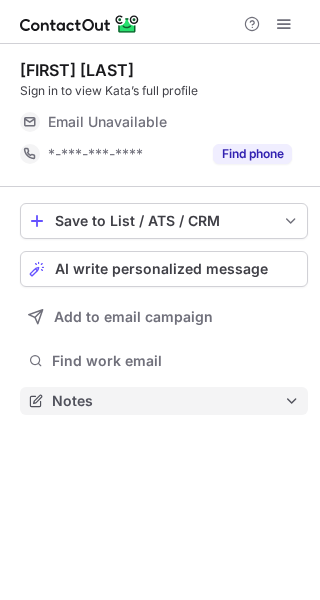 click on "Notes" at bounding box center [168, 401] 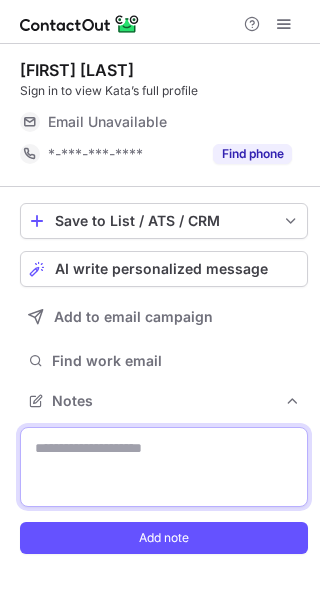 click at bounding box center [164, 467] 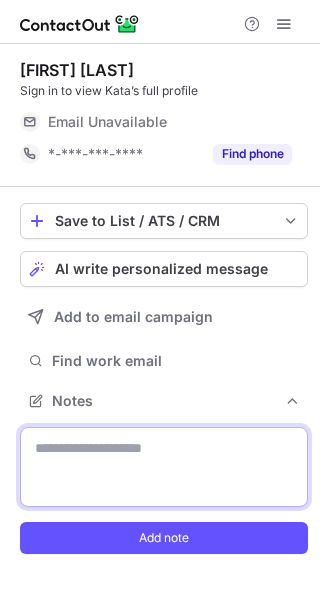 paste on "**********" 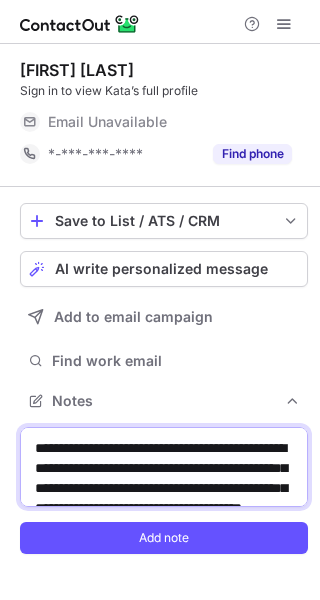 scroll, scrollTop: 50, scrollLeft: 0, axis: vertical 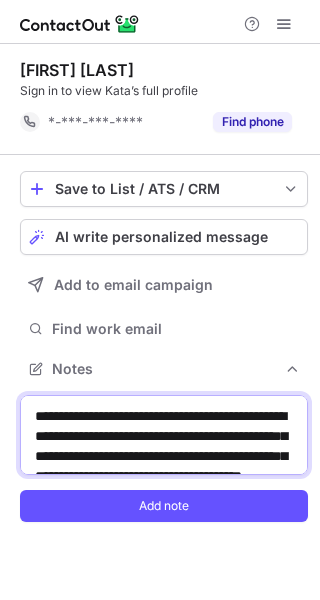 drag, startPoint x: 228, startPoint y: 432, endPoint x: 135, endPoint y: 434, distance: 93.0215 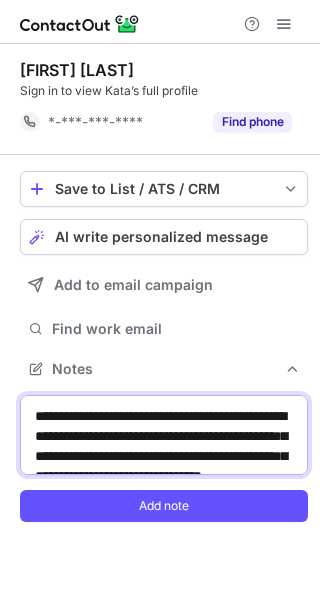 click on "**********" at bounding box center (164, 435) 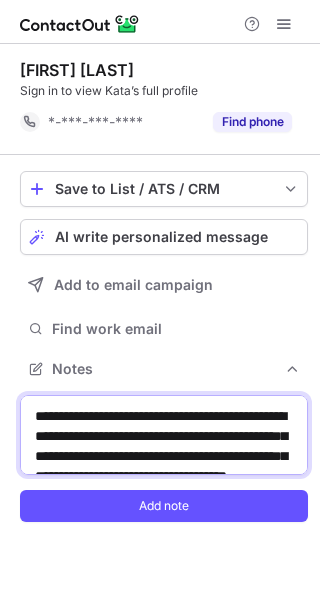 click on "**********" at bounding box center (164, 435) 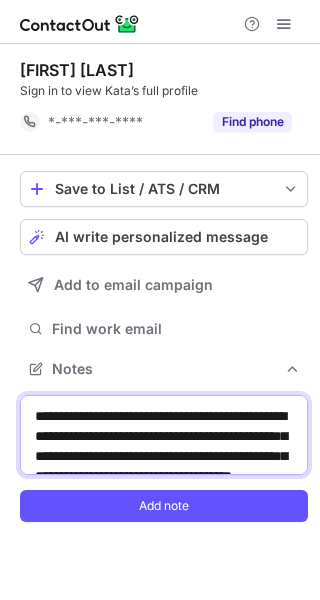 scroll, scrollTop: 45, scrollLeft: 0, axis: vertical 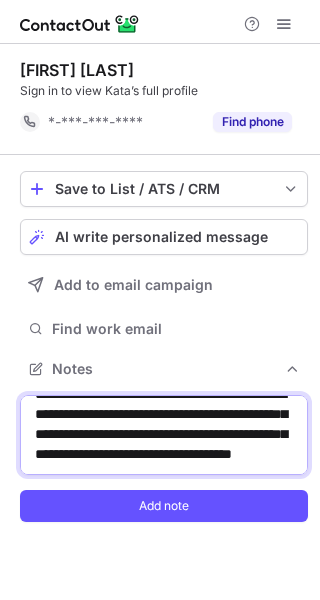 drag, startPoint x: 242, startPoint y: 416, endPoint x: 120, endPoint y: 415, distance: 122.0041 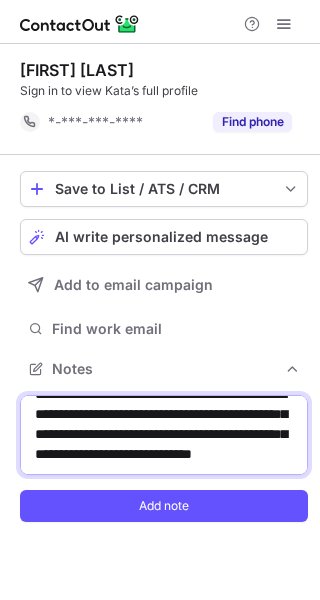 scroll, scrollTop: 62, scrollLeft: 0, axis: vertical 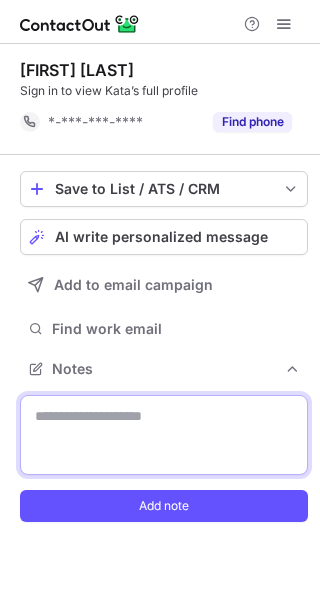 paste on "**********" 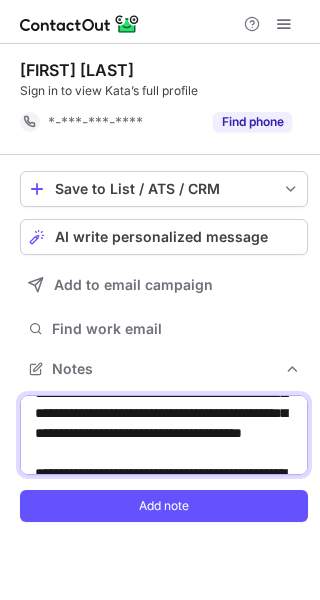 scroll, scrollTop: 28, scrollLeft: 0, axis: vertical 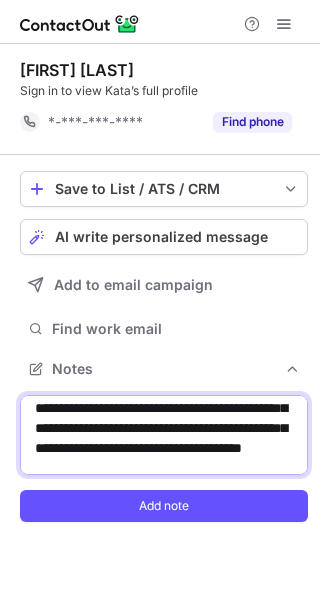 click on "**********" at bounding box center [164, 435] 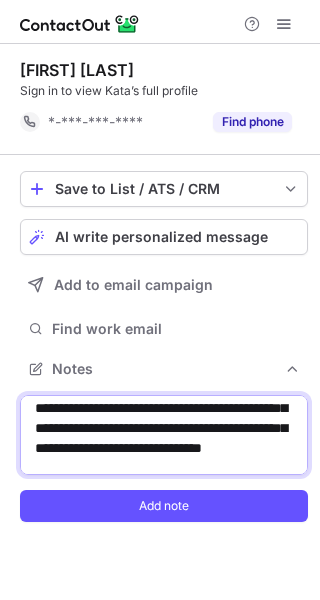 click on "**********" at bounding box center [164, 435] 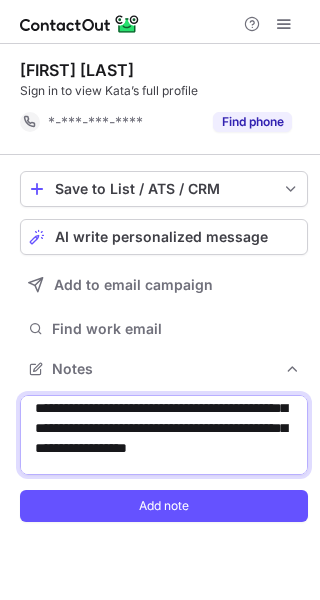 paste on "******" 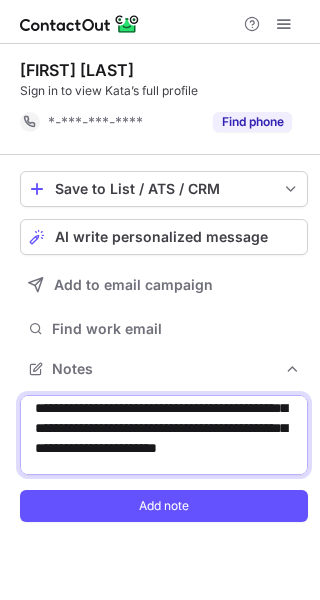 click on "**********" at bounding box center [164, 435] 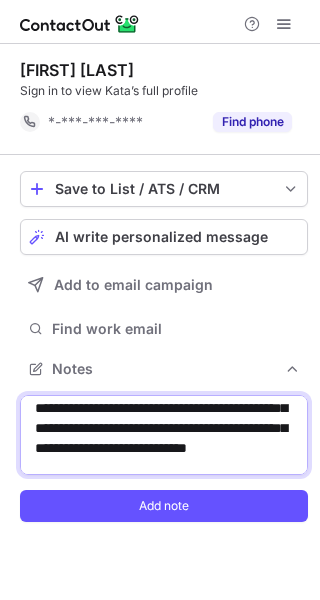 click on "**********" at bounding box center (164, 435) 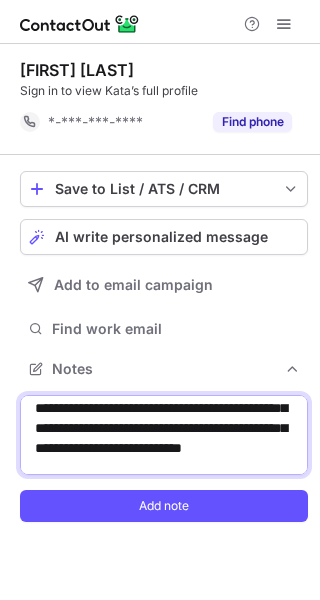 click on "**********" at bounding box center [164, 435] 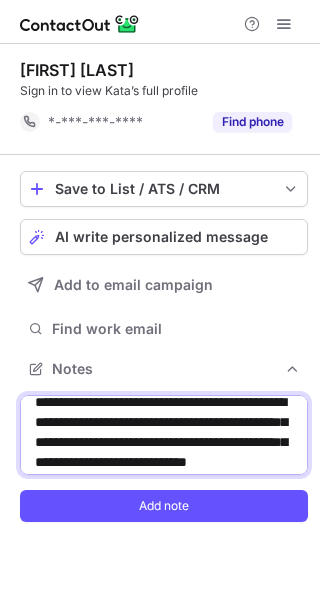 scroll, scrollTop: 0, scrollLeft: 0, axis: both 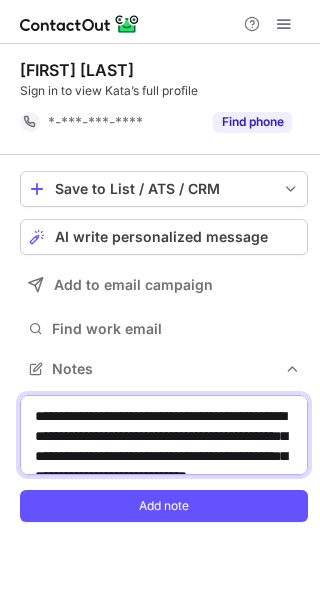 click on "**********" at bounding box center (164, 435) 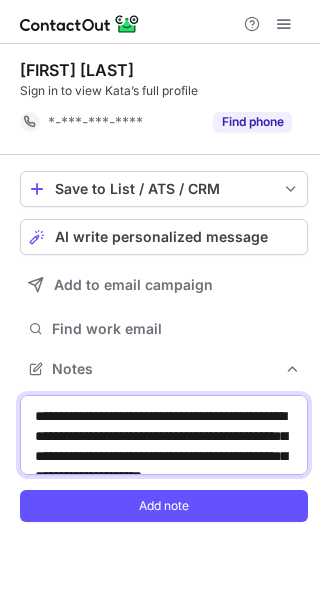 click on "**********" at bounding box center [164, 435] 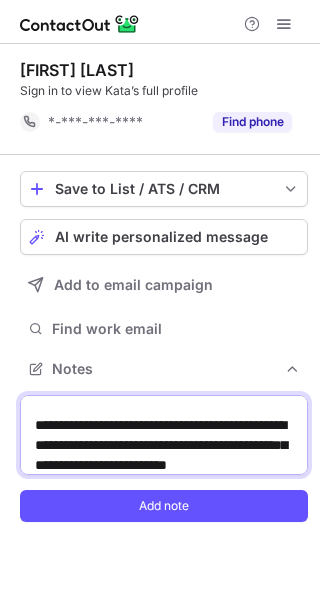 scroll, scrollTop: 253, scrollLeft: 0, axis: vertical 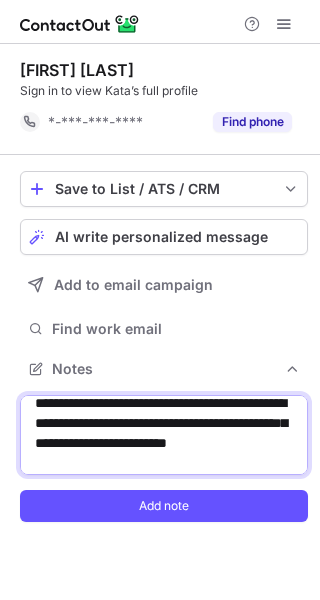 drag, startPoint x: 162, startPoint y: 441, endPoint x: 34, endPoint y: 436, distance: 128.09763 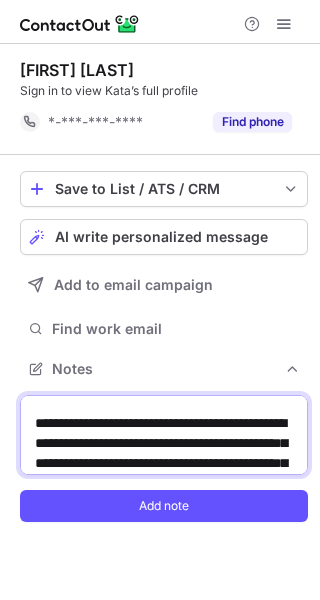 scroll, scrollTop: 299, scrollLeft: 0, axis: vertical 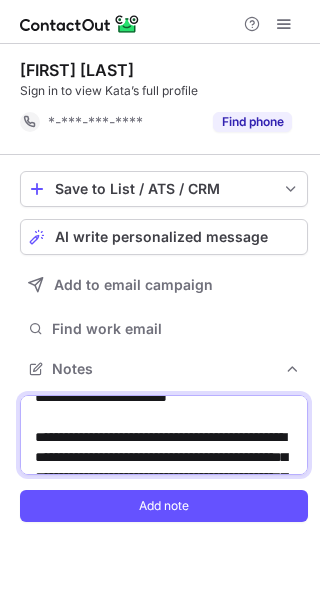 drag, startPoint x: 140, startPoint y: 436, endPoint x: 71, endPoint y: 437, distance: 69.00725 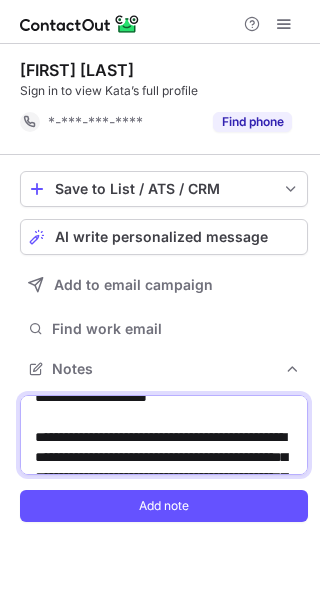 click on "**********" at bounding box center (164, 435) 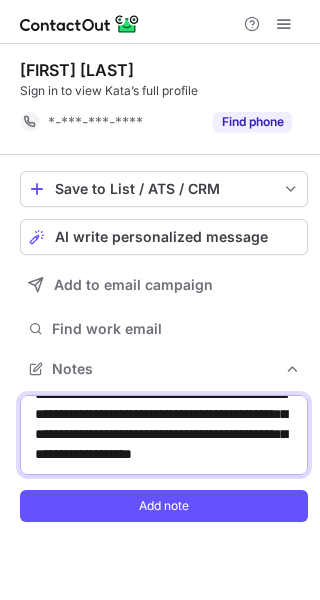 scroll, scrollTop: 367, scrollLeft: 0, axis: vertical 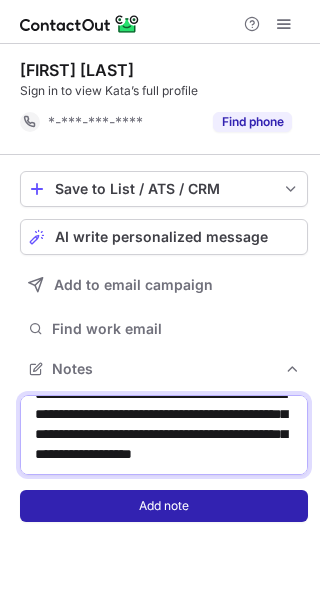 type on "**********" 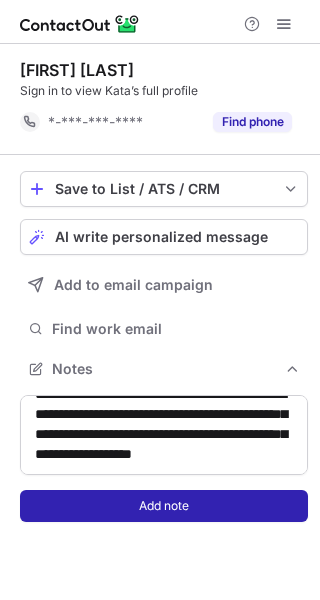 click on "Add note" at bounding box center (164, 506) 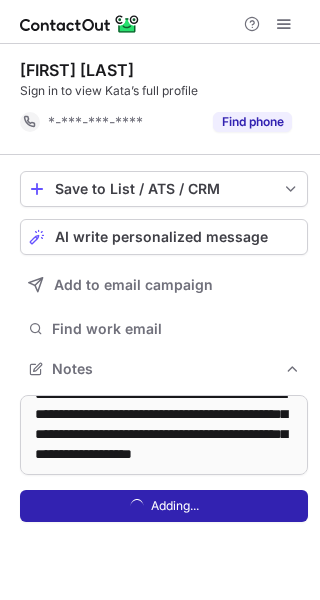 type 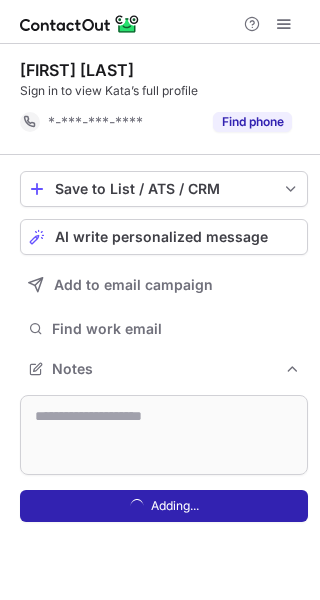 scroll, scrollTop: 0, scrollLeft: 0, axis: both 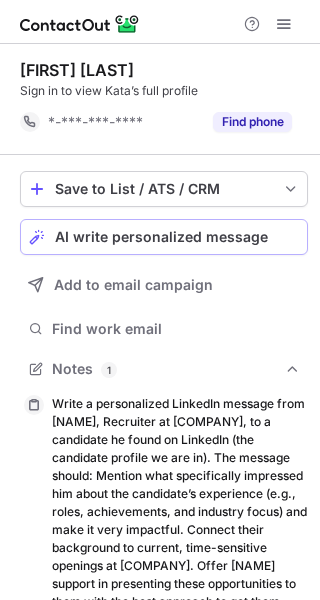 click on "AI write personalized message" at bounding box center [161, 237] 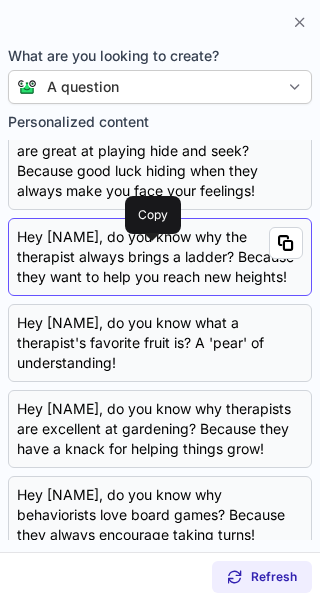 scroll, scrollTop: 0, scrollLeft: 0, axis: both 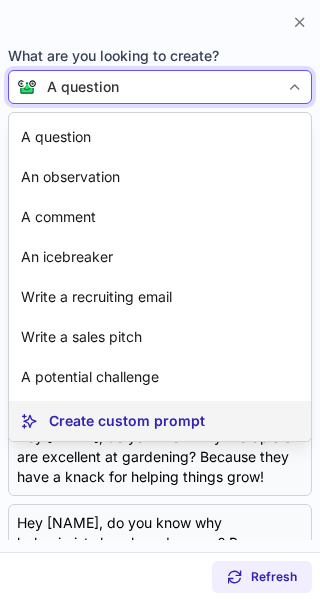 click on "Create custom prompt" at bounding box center (127, 421) 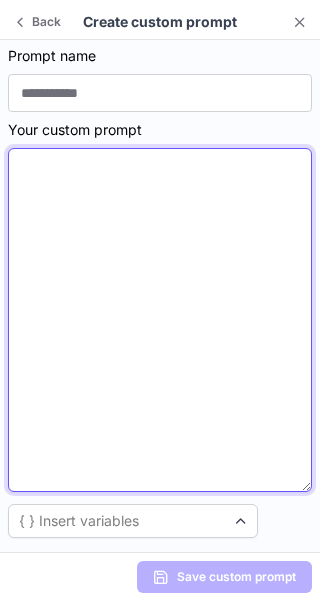 click at bounding box center (160, 320) 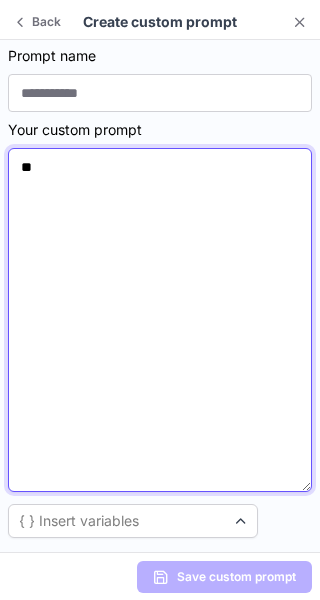 type on "*" 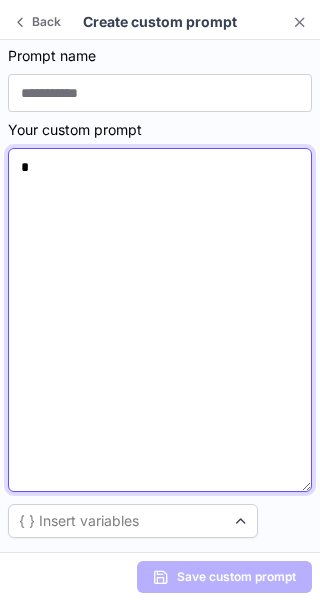 type 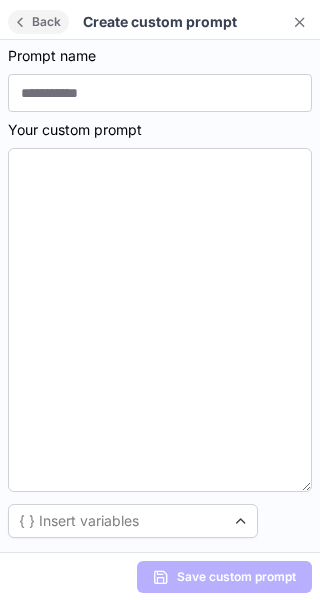 click on "Back" at bounding box center [46, 22] 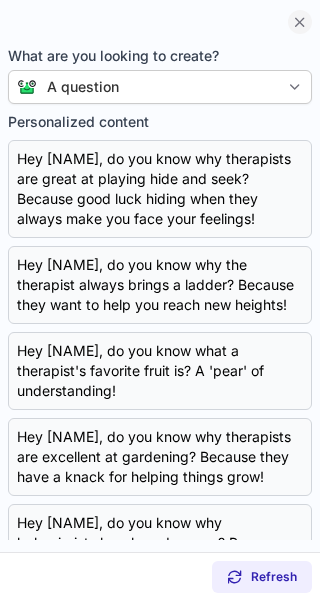 click at bounding box center (300, 22) 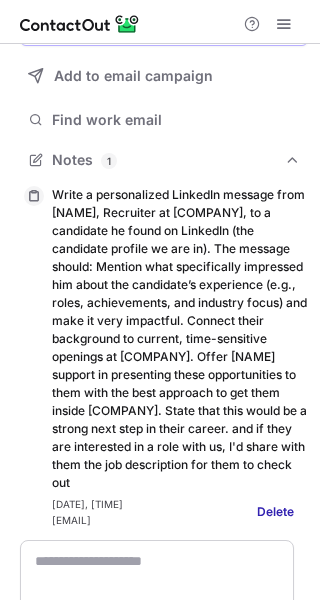 scroll, scrollTop: 209, scrollLeft: 0, axis: vertical 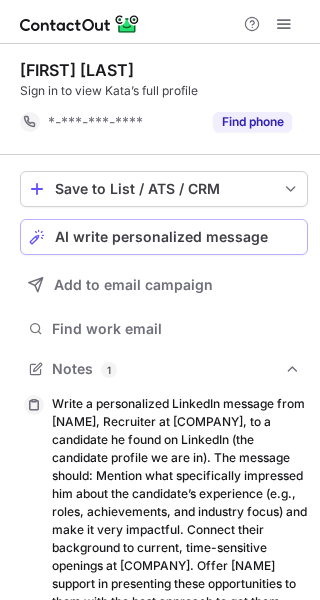 click on "AI write personalized message" at bounding box center (164, 237) 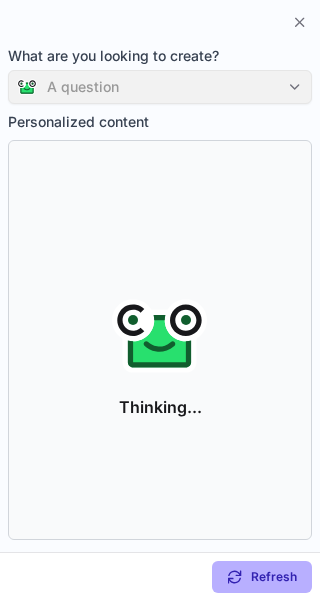 click on "A question" at bounding box center (160, 87) 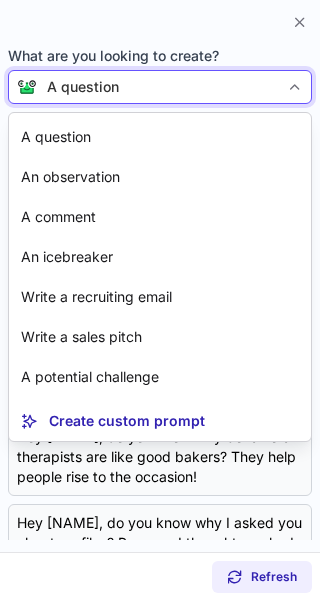 click on "A question" at bounding box center [158, 87] 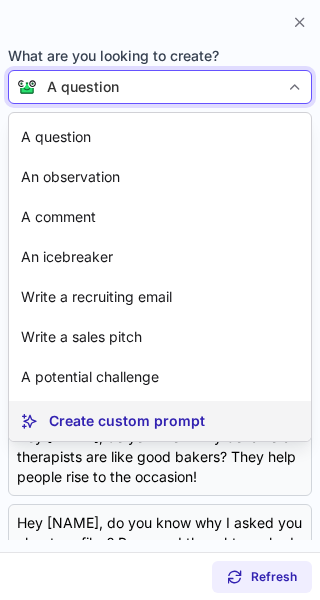 click on "Create custom prompt" at bounding box center [127, 421] 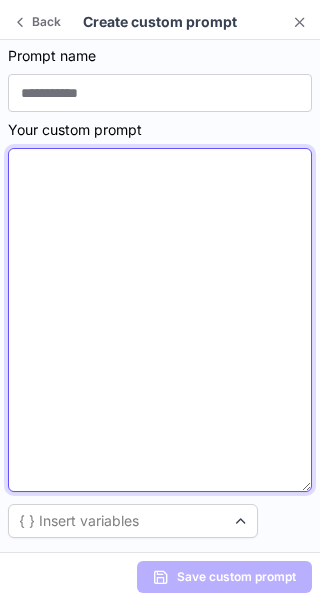 click at bounding box center (160, 320) 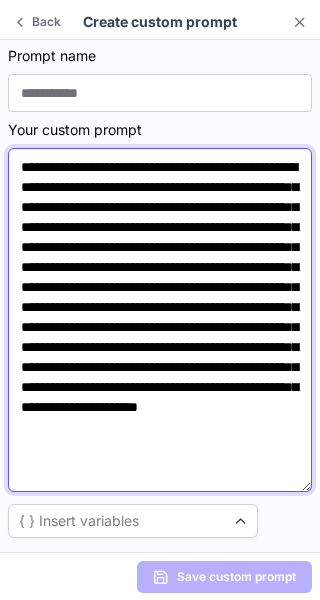 scroll, scrollTop: 0, scrollLeft: 0, axis: both 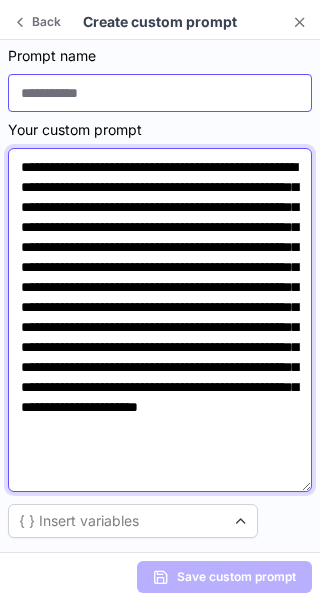 type on "**********" 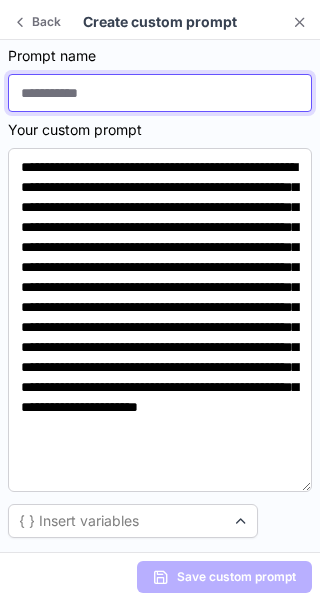click at bounding box center [160, 93] 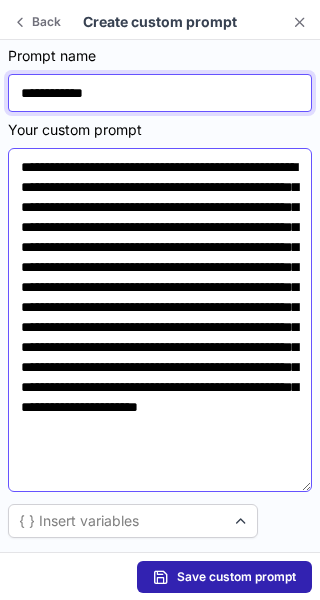 scroll, scrollTop: 0, scrollLeft: 0, axis: both 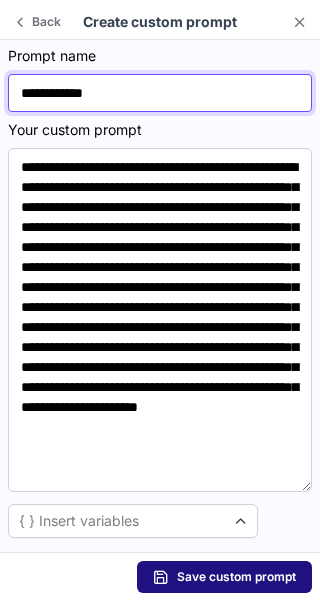 type on "**********" 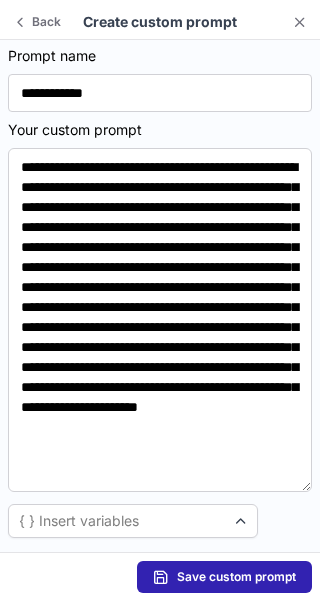 click on "Save custom prompt" at bounding box center [236, 577] 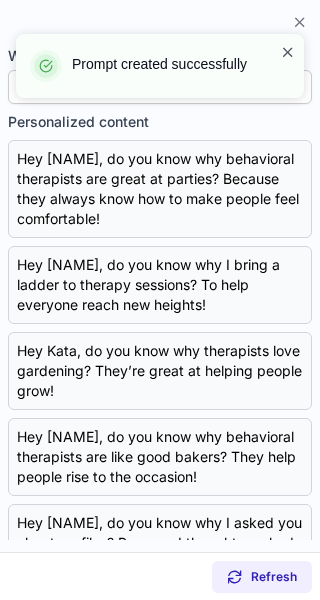 click at bounding box center [288, 52] 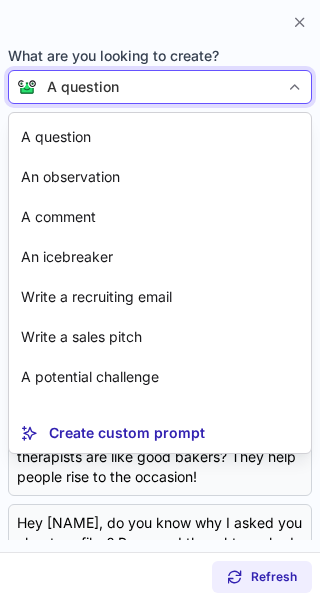 click on "A question" at bounding box center (158, 87) 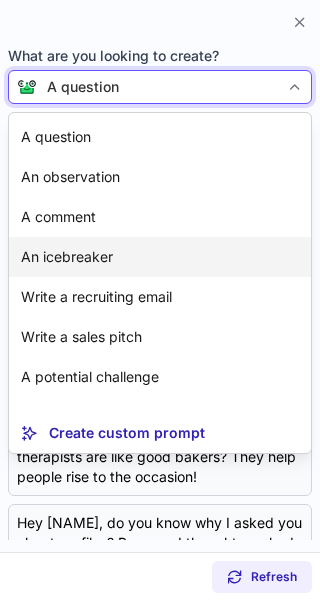 scroll, scrollTop: 36, scrollLeft: 0, axis: vertical 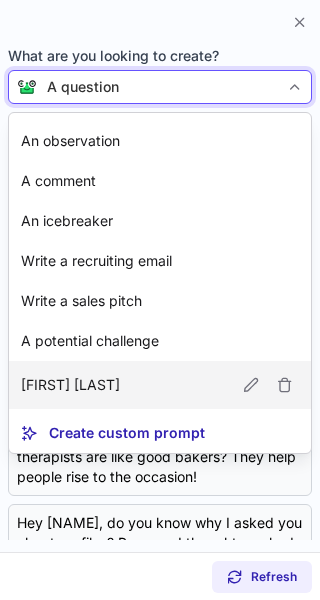 click on "[FIRST] [LAST]" at bounding box center [70, 385] 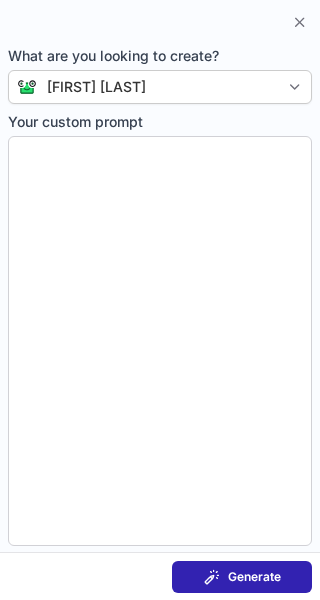 type on "**********" 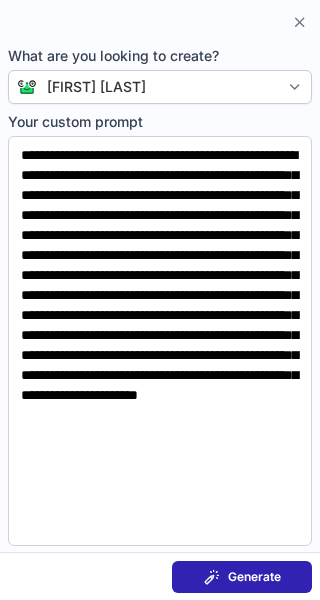 click on "Generate" at bounding box center [254, 577] 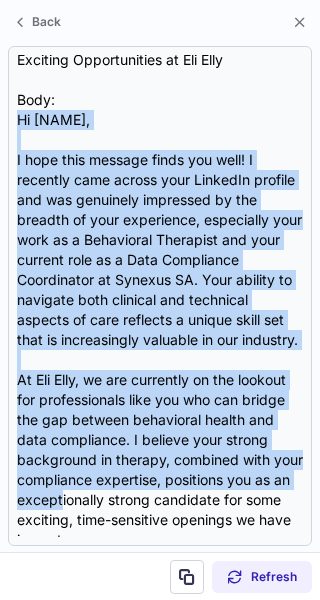 scroll, scrollTop: 418, scrollLeft: 0, axis: vertical 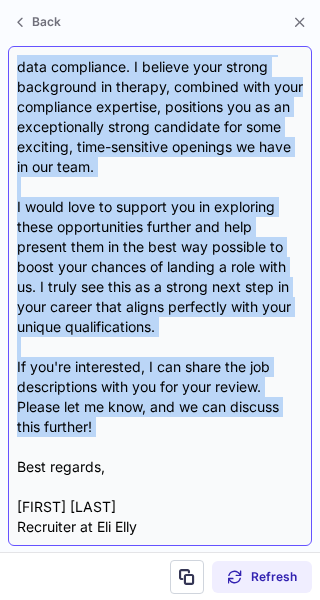 drag, startPoint x: 20, startPoint y: 142, endPoint x: 110, endPoint y: 437, distance: 308.4234 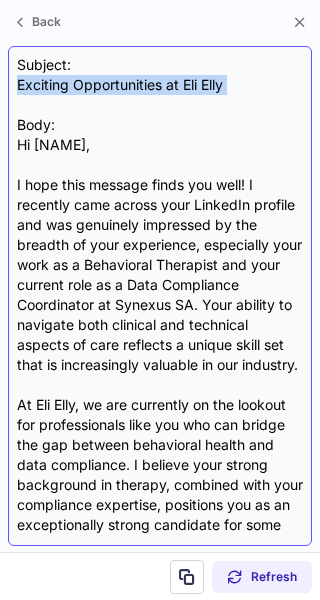 drag, startPoint x: 19, startPoint y: 90, endPoint x: 200, endPoint y: 97, distance: 181.13531 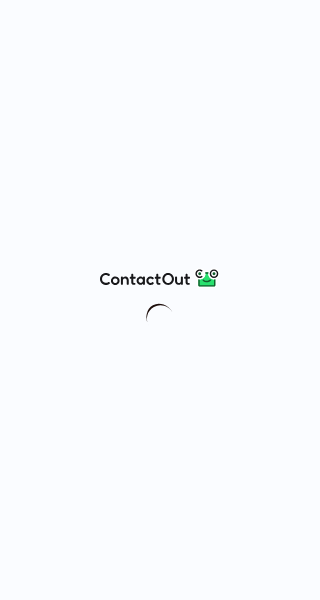 scroll, scrollTop: 0, scrollLeft: 0, axis: both 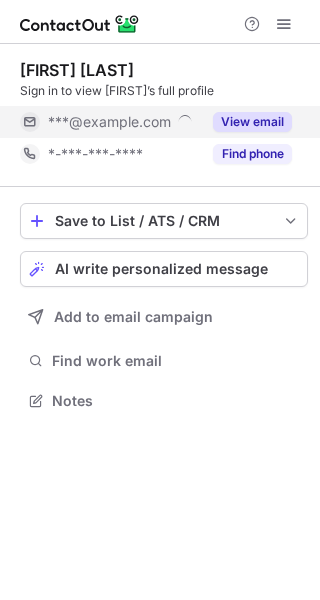 click on "View email" at bounding box center [252, 122] 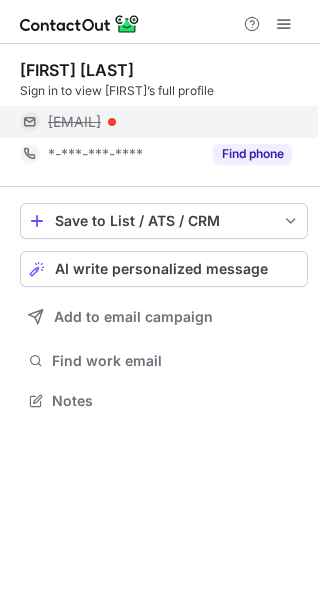 click on "richard@szszbmk.hu" at bounding box center (170, 122) 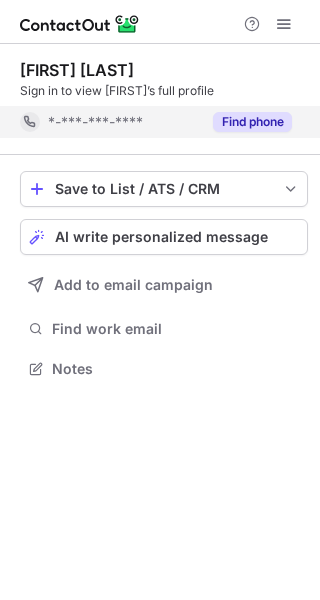 scroll, scrollTop: 355, scrollLeft: 320, axis: both 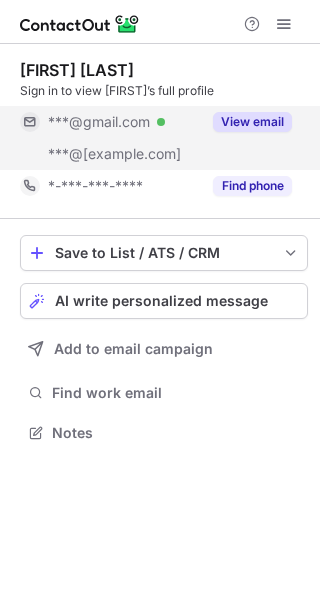 click on "View email" at bounding box center [252, 122] 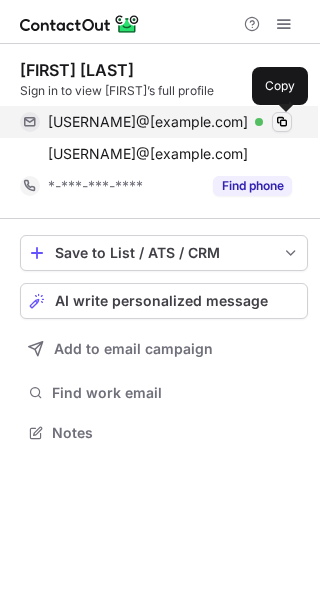 click at bounding box center [282, 122] 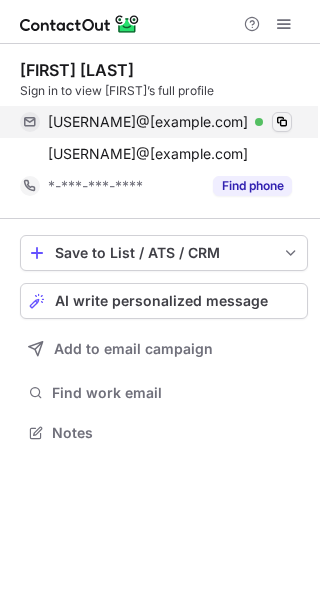 type 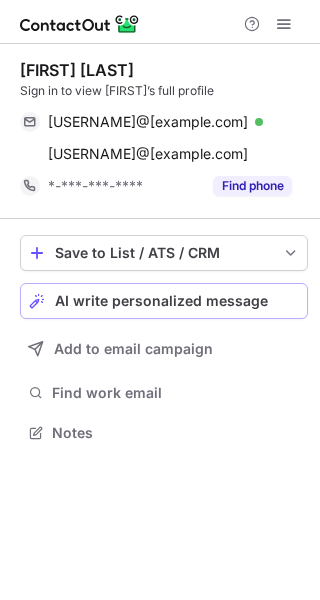 click on "AI write personalized message" at bounding box center [161, 301] 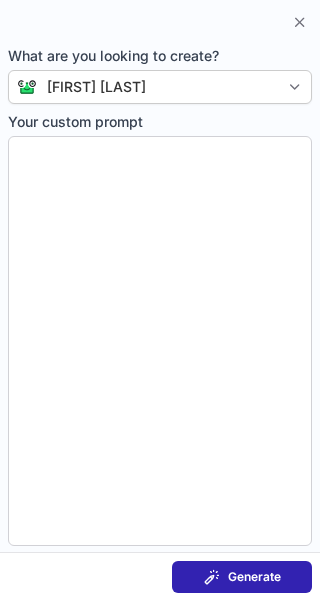 type on "**********" 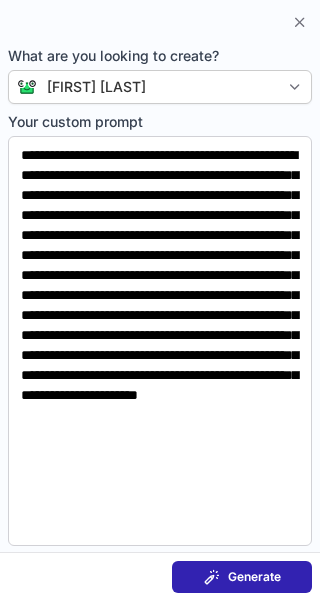 click at bounding box center (212, 577) 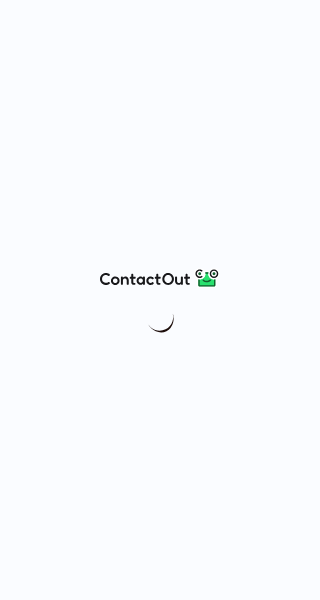 scroll, scrollTop: 0, scrollLeft: 0, axis: both 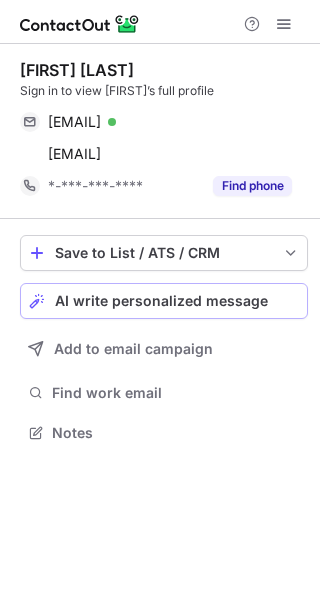 click on "AI write personalized message" at bounding box center [161, 301] 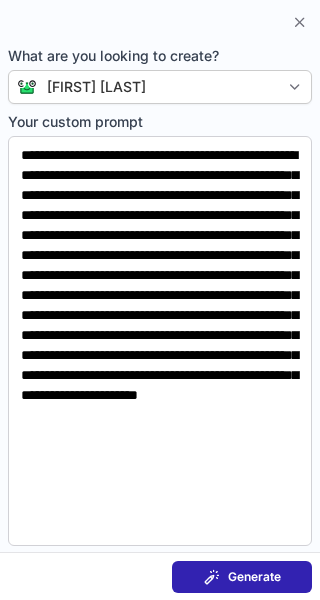 click on "Generate" at bounding box center [242, 577] 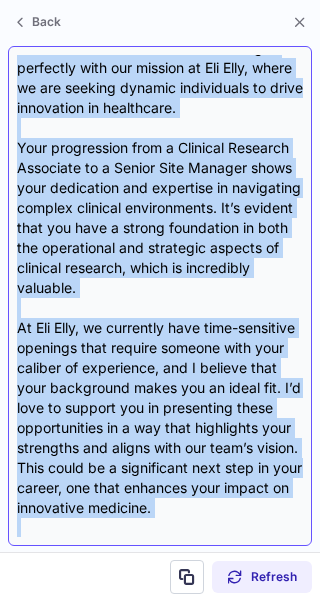 scroll, scrollTop: 538, scrollLeft: 0, axis: vertical 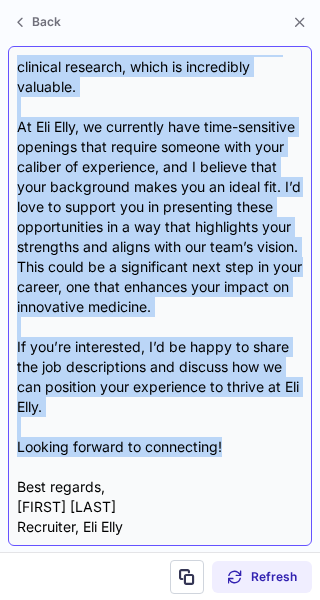 drag, startPoint x: 19, startPoint y: 146, endPoint x: 245, endPoint y: 452, distance: 380.4103 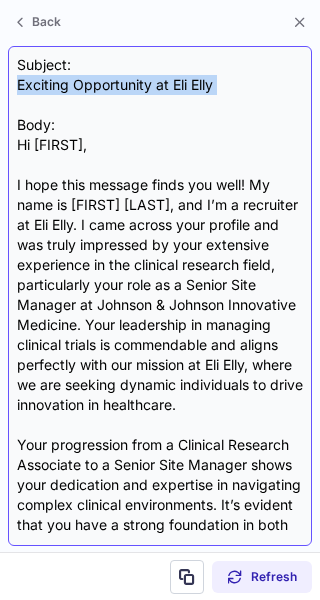 drag, startPoint x: 18, startPoint y: 83, endPoint x: 198, endPoint y: 101, distance: 180.89777 